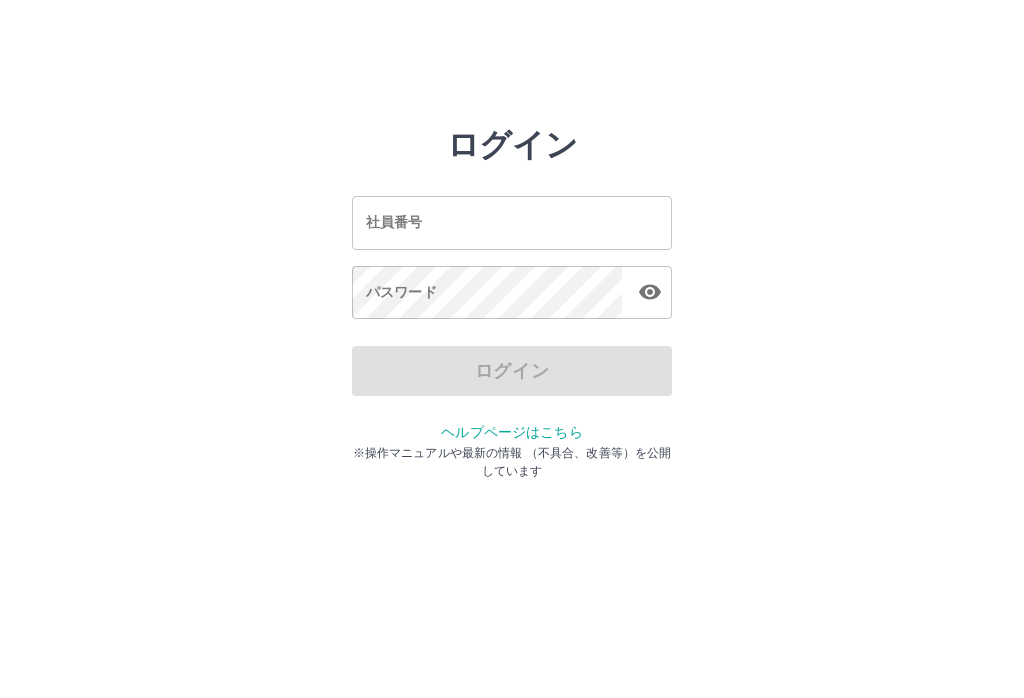 scroll, scrollTop: 0, scrollLeft: 0, axis: both 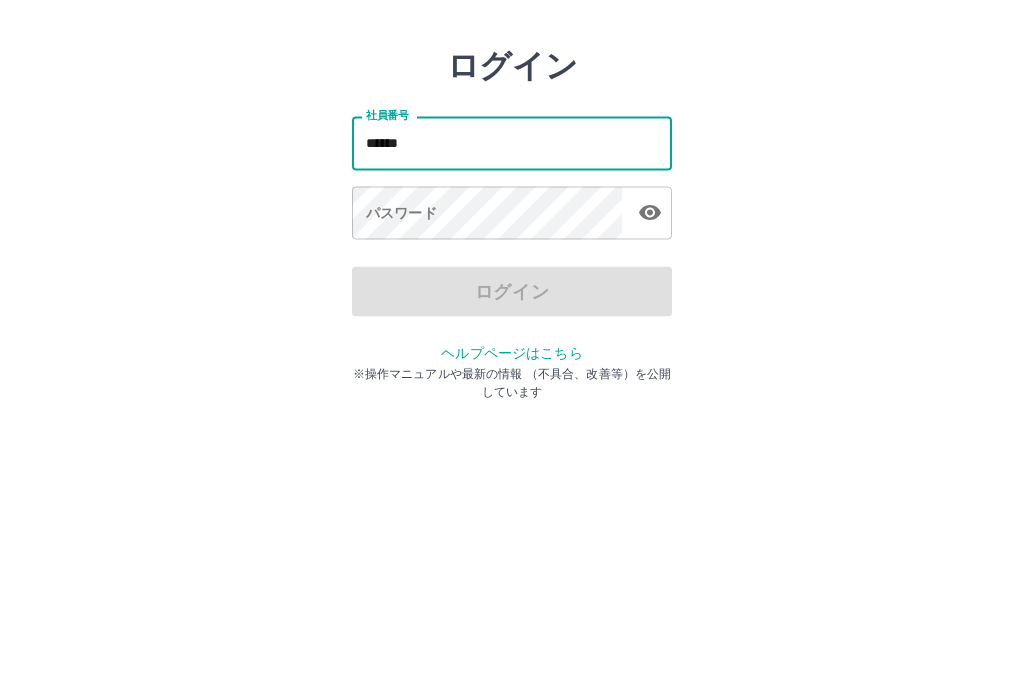 click on "パスワード パスワード" at bounding box center (512, 294) 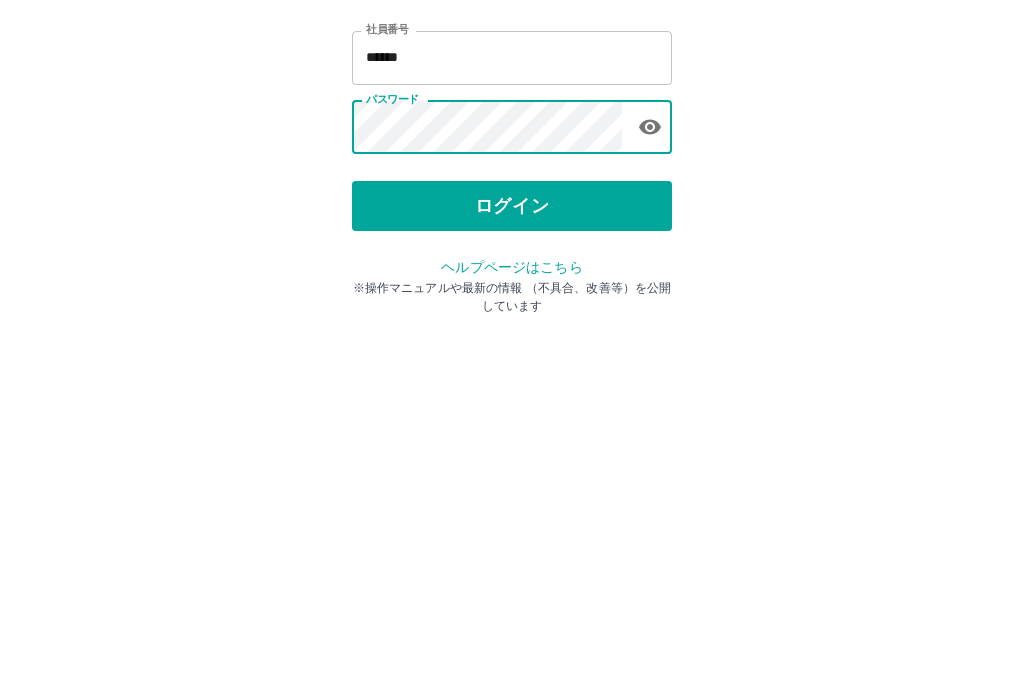 click on "******" at bounding box center [512, 222] 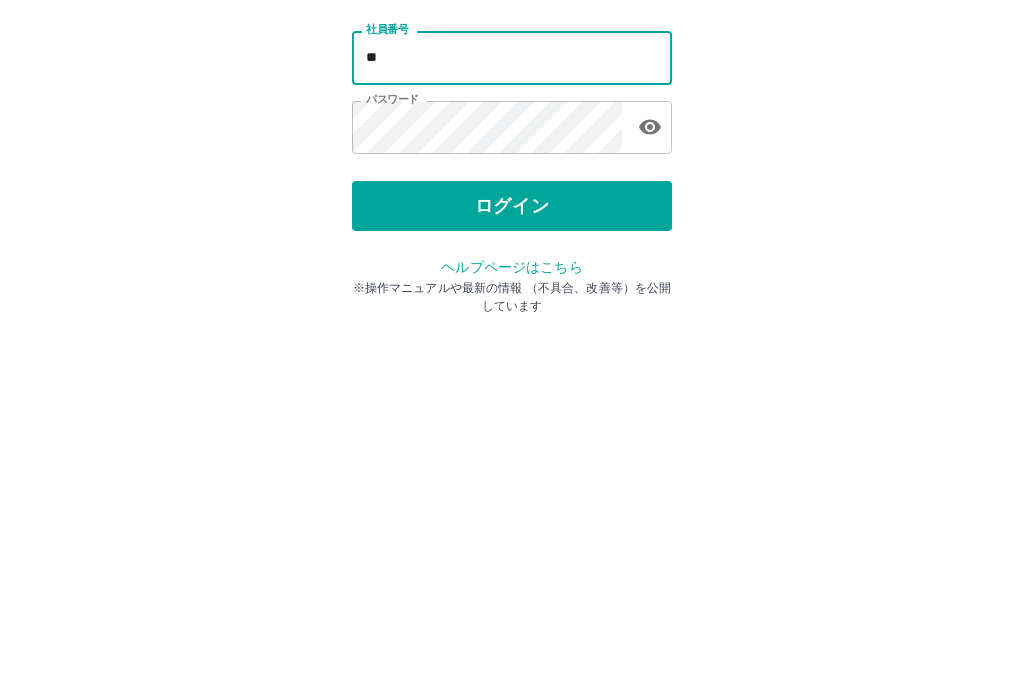 type on "*" 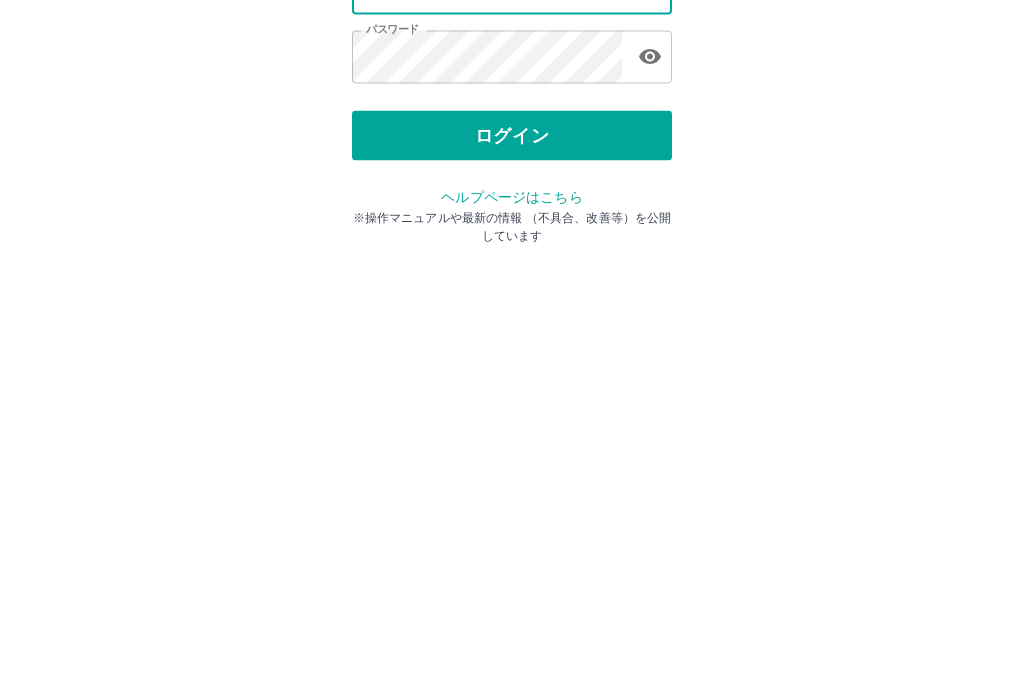 type on "*******" 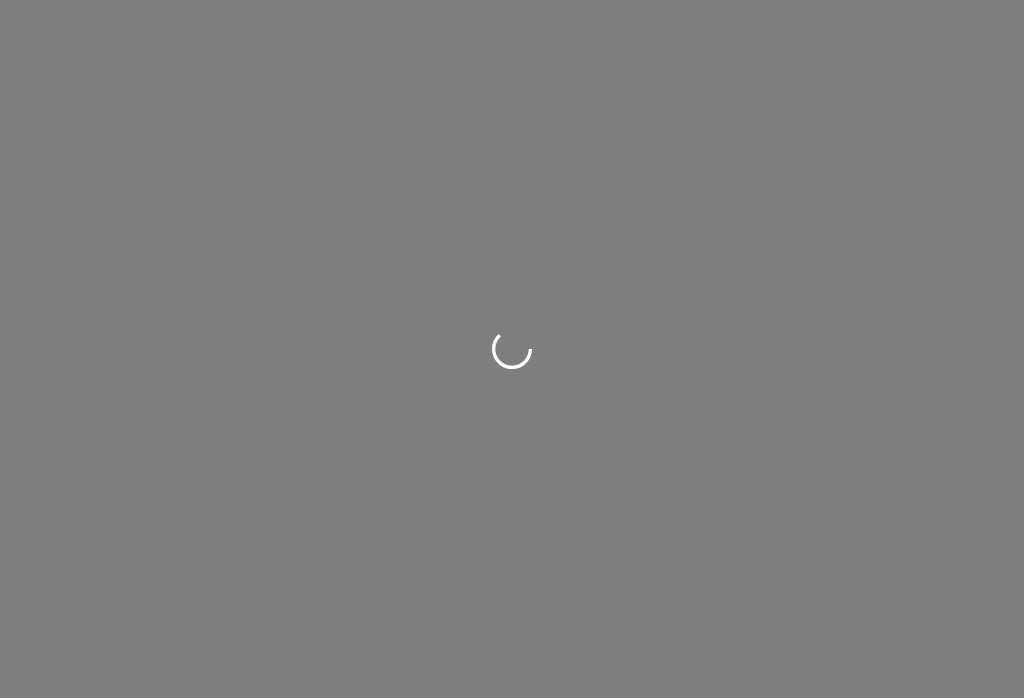 scroll, scrollTop: 0, scrollLeft: 0, axis: both 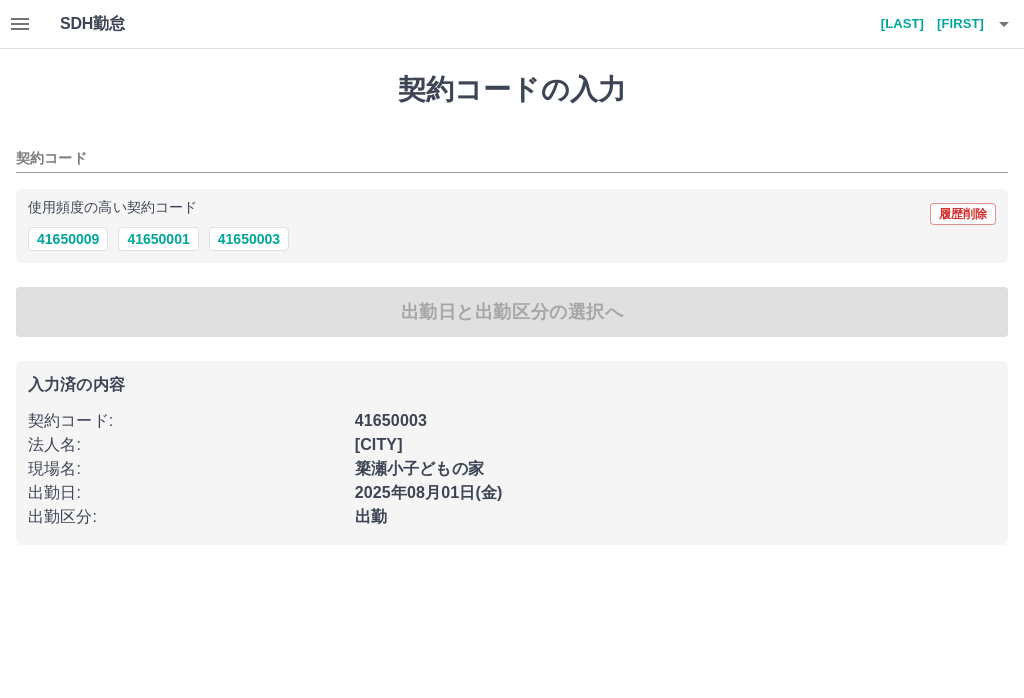 type on "********" 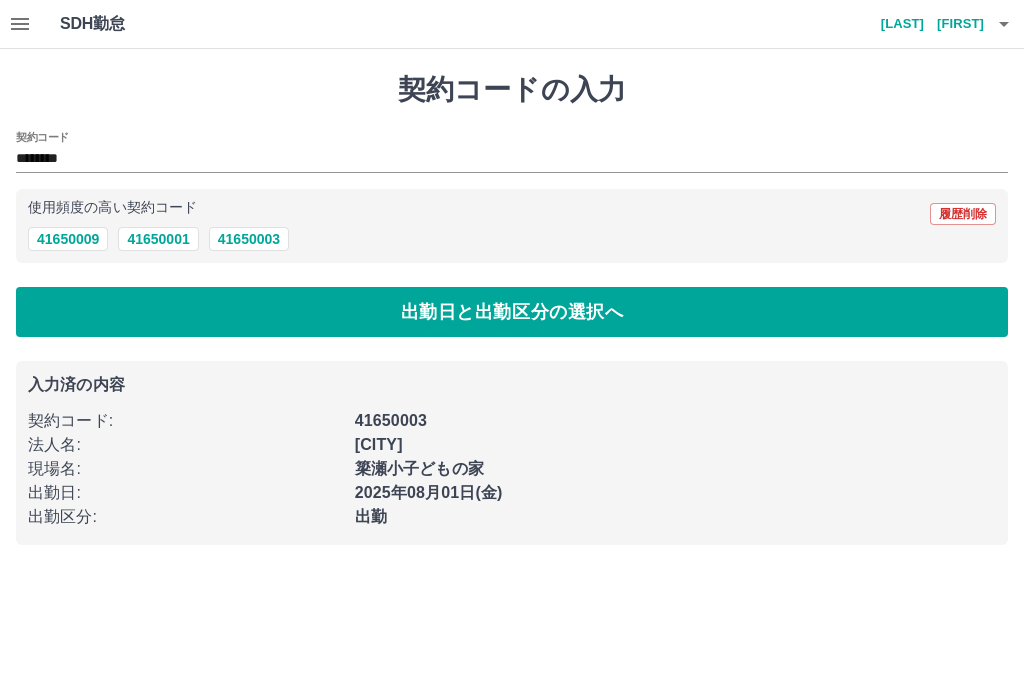 click on "41650003" at bounding box center [249, 239] 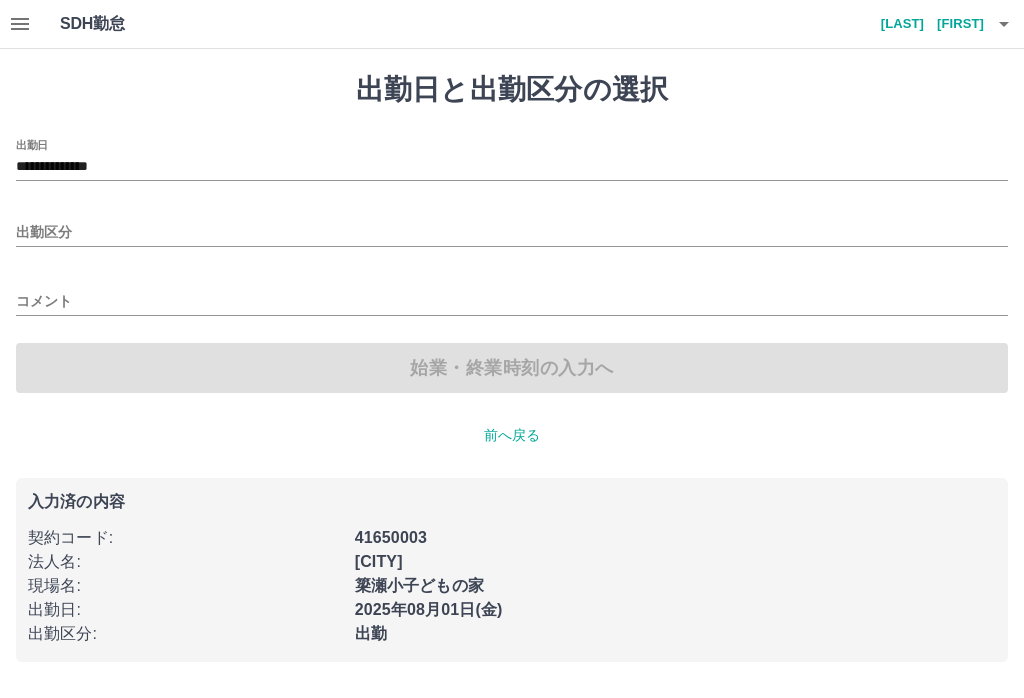 type on "**********" 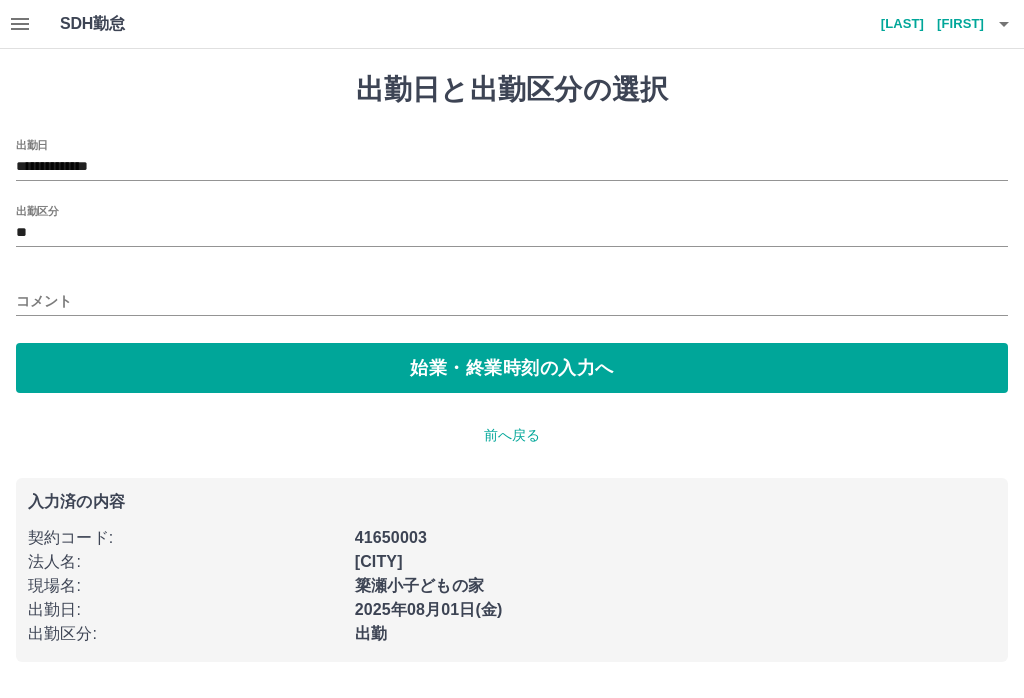 click on "**" at bounding box center [512, 233] 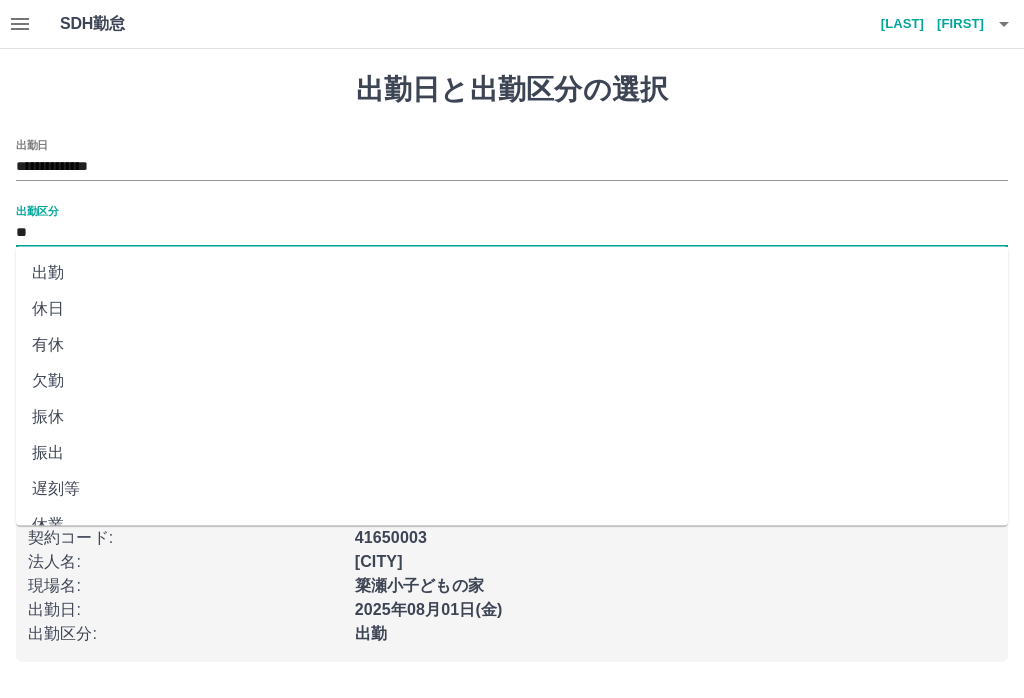 click on "出勤日" at bounding box center (32, 144) 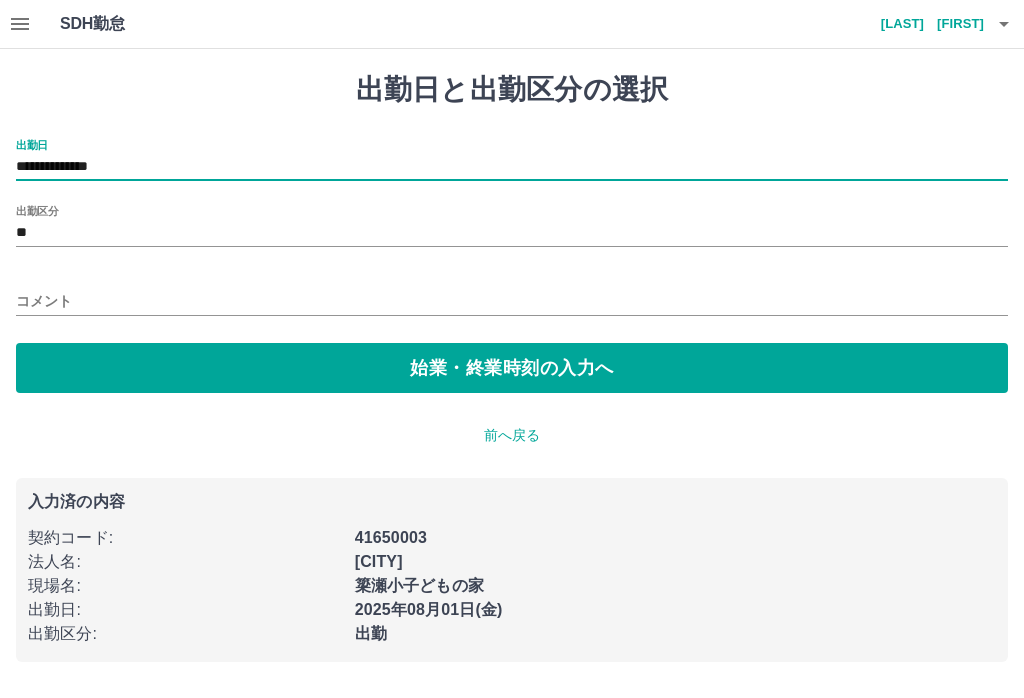 click on "始業・終業時刻の入力へ" at bounding box center [512, 368] 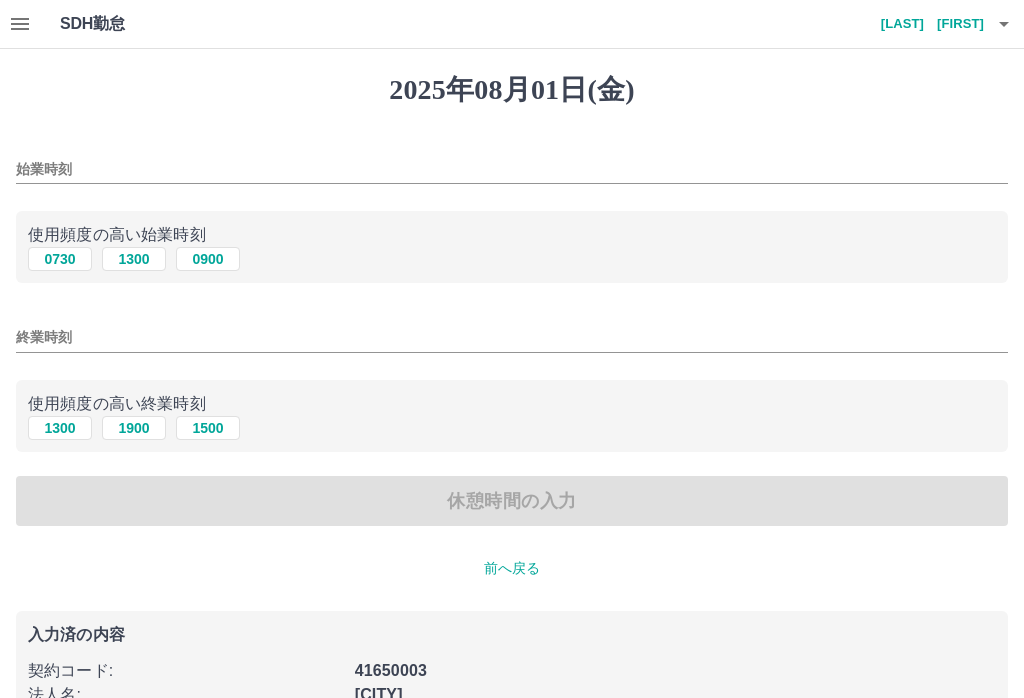 click on "前へ戻る" at bounding box center (512, 568) 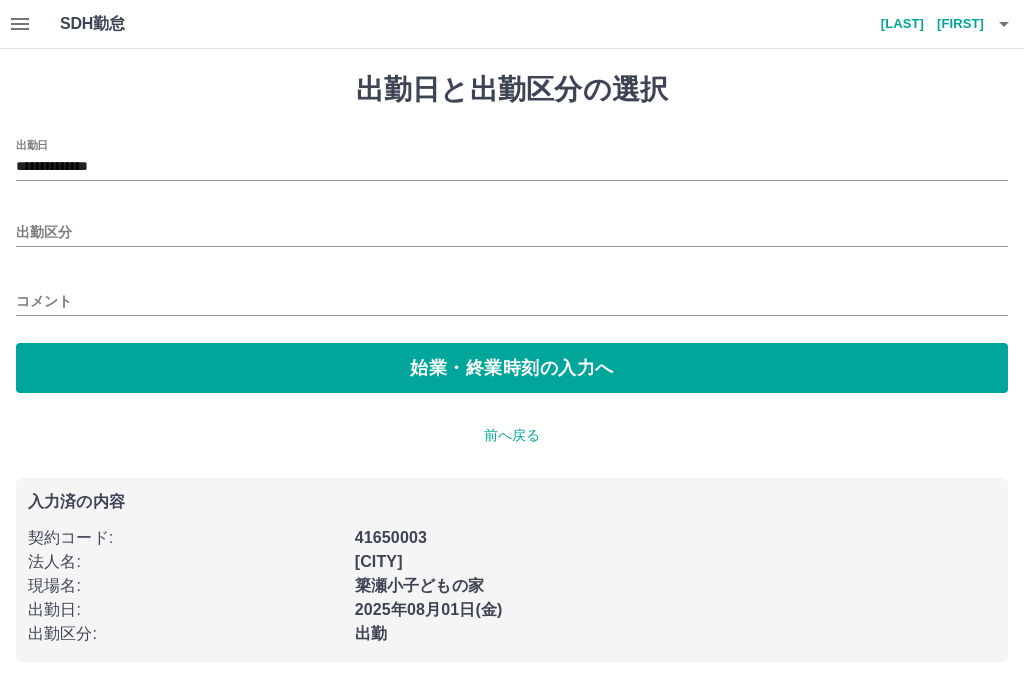 type on "**********" 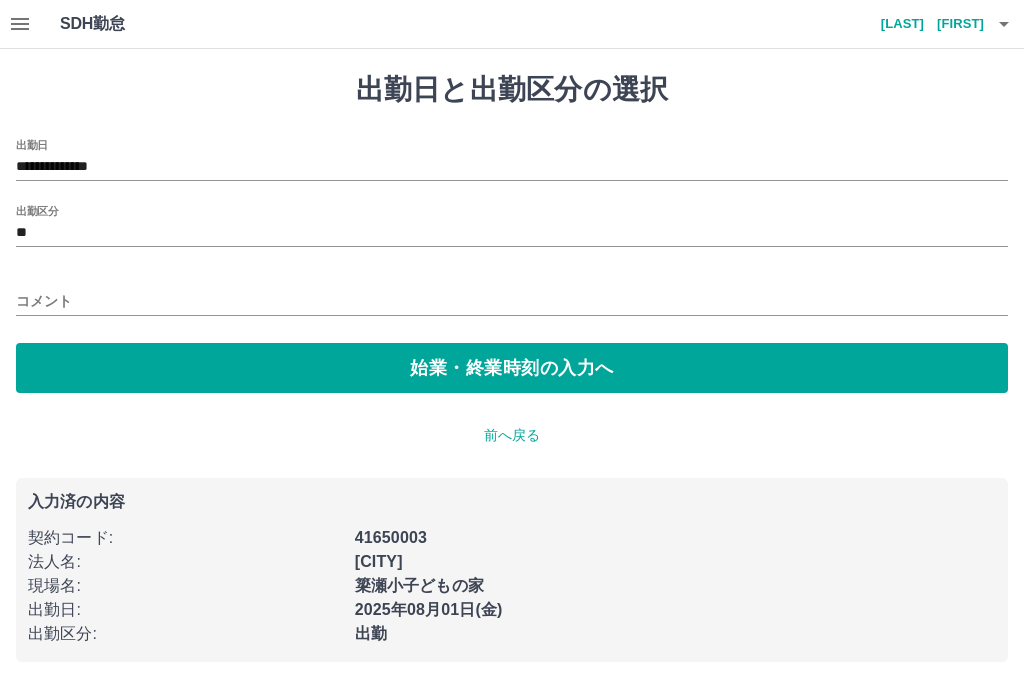 click on "**********" at bounding box center (512, 367) 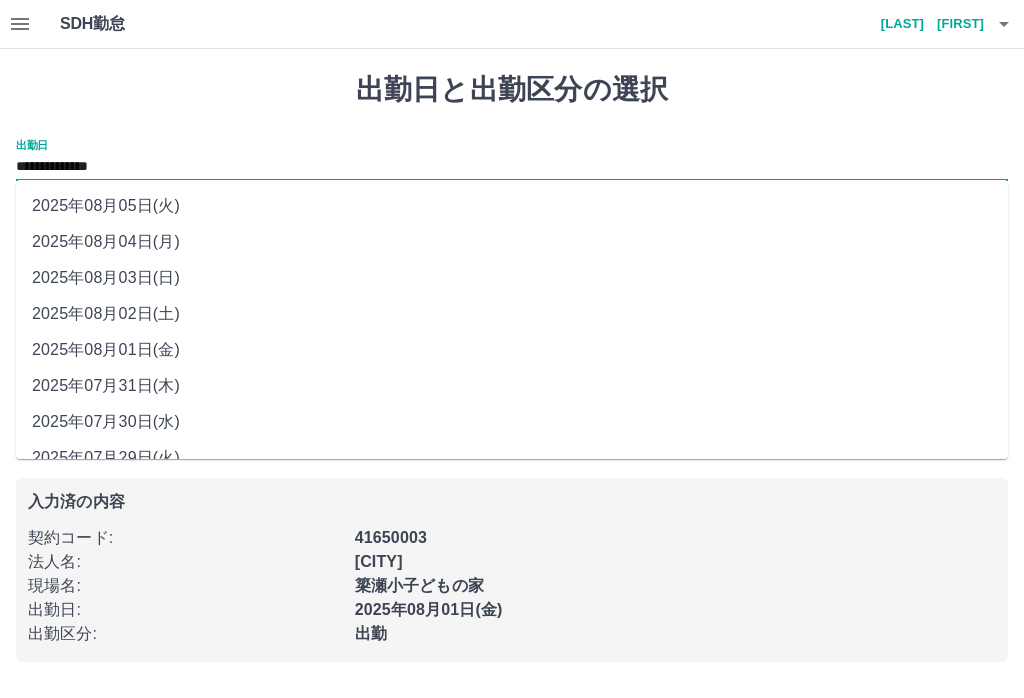 click on "**********" at bounding box center (512, 167) 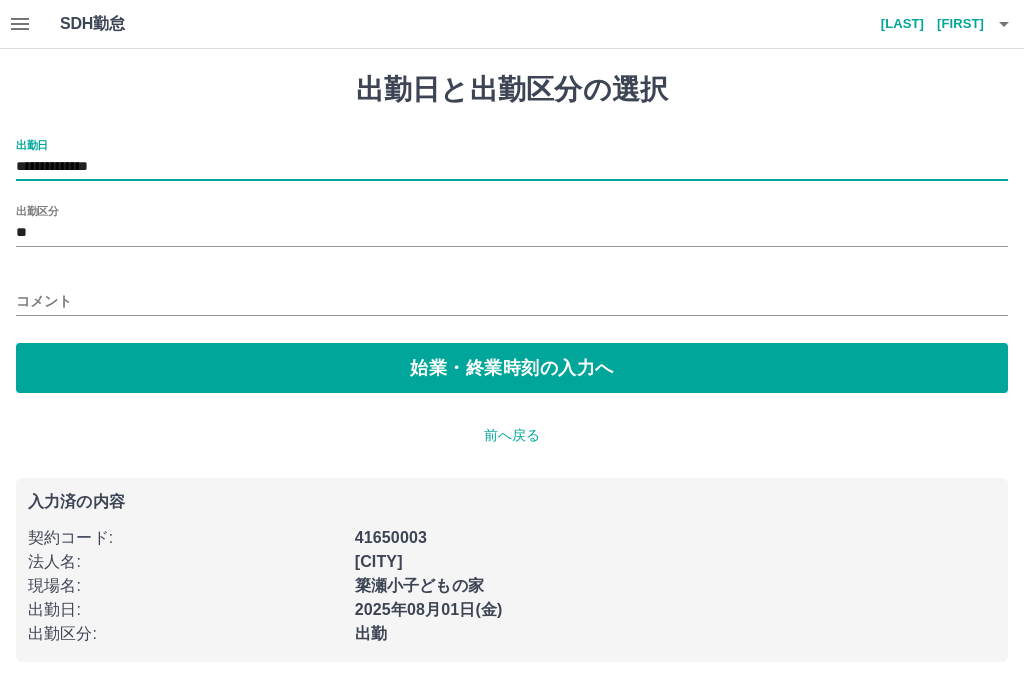 type on "**********" 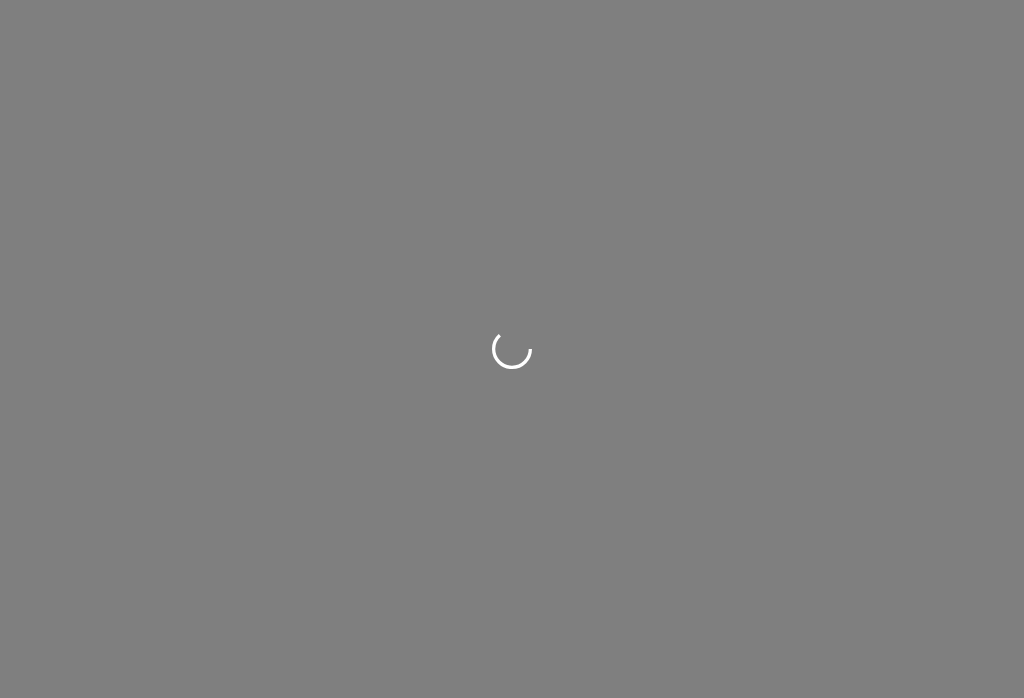 scroll, scrollTop: 0, scrollLeft: 0, axis: both 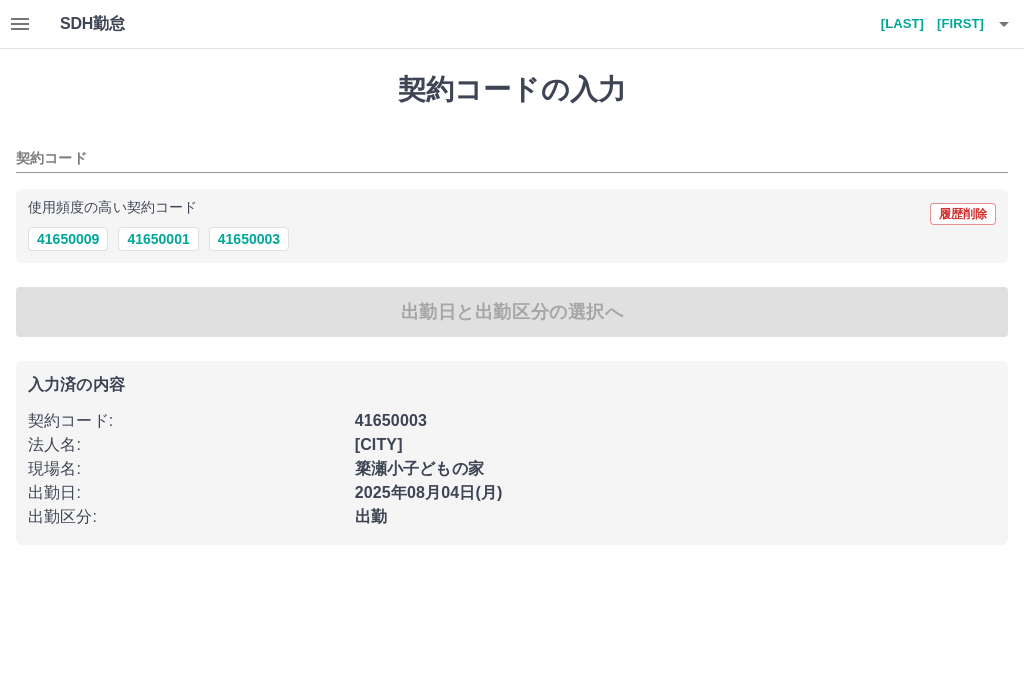type on "********" 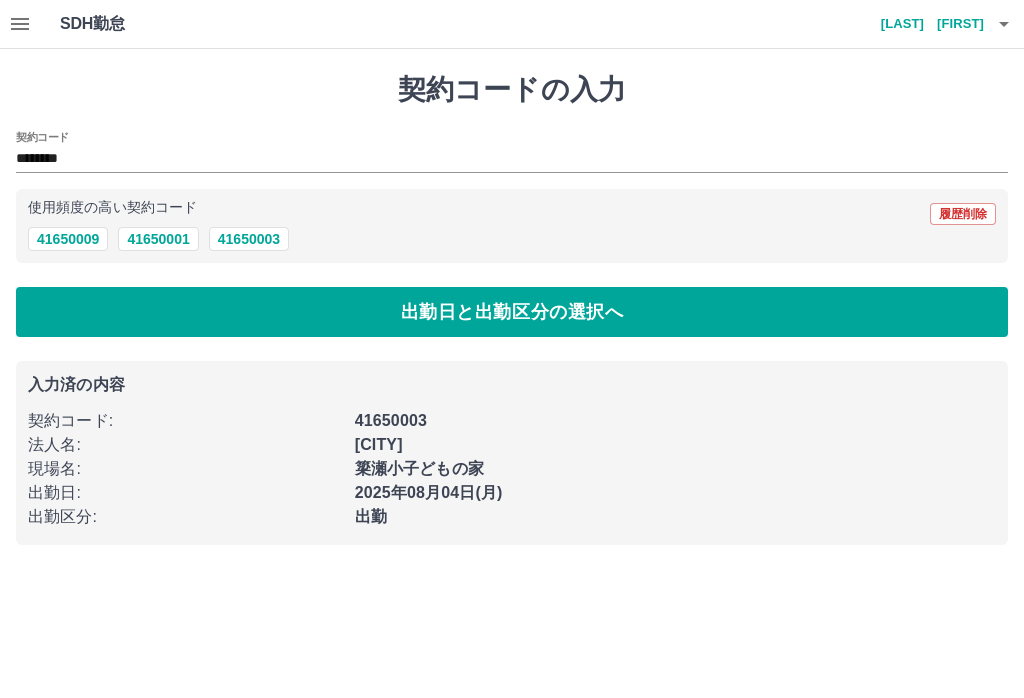 click on "出勤日と出勤区分の選択へ" at bounding box center (512, 312) 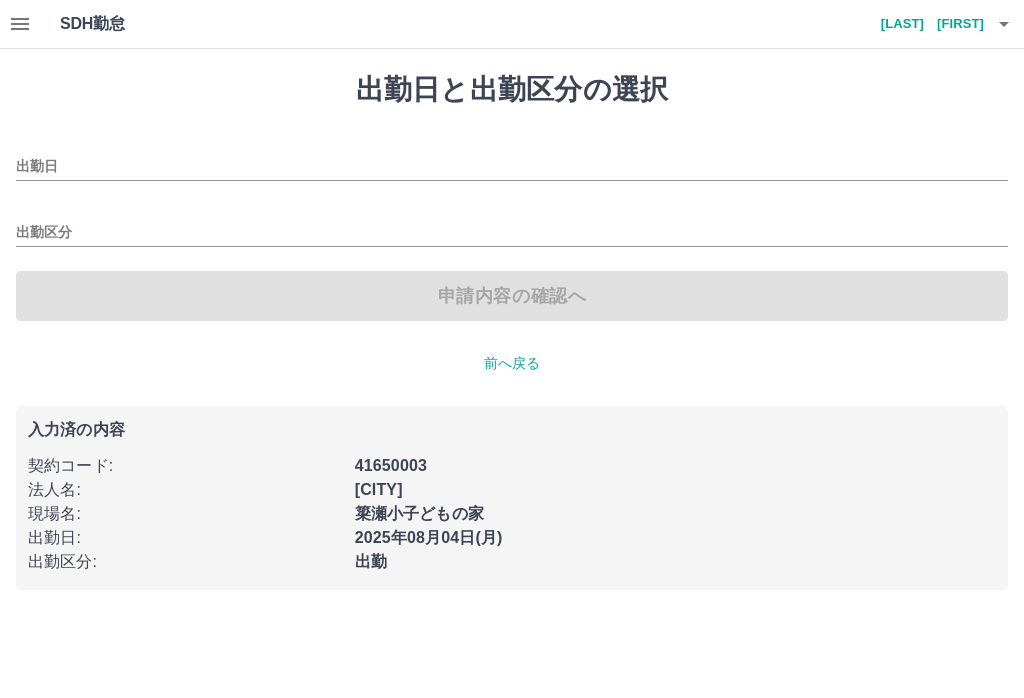 type on "**********" 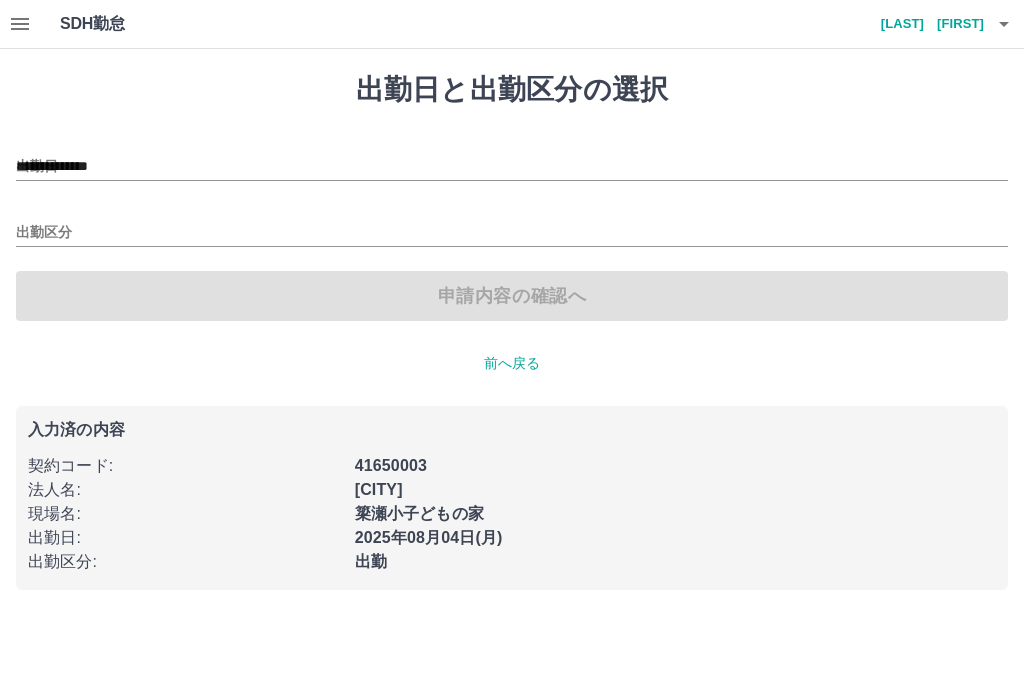 type on "**" 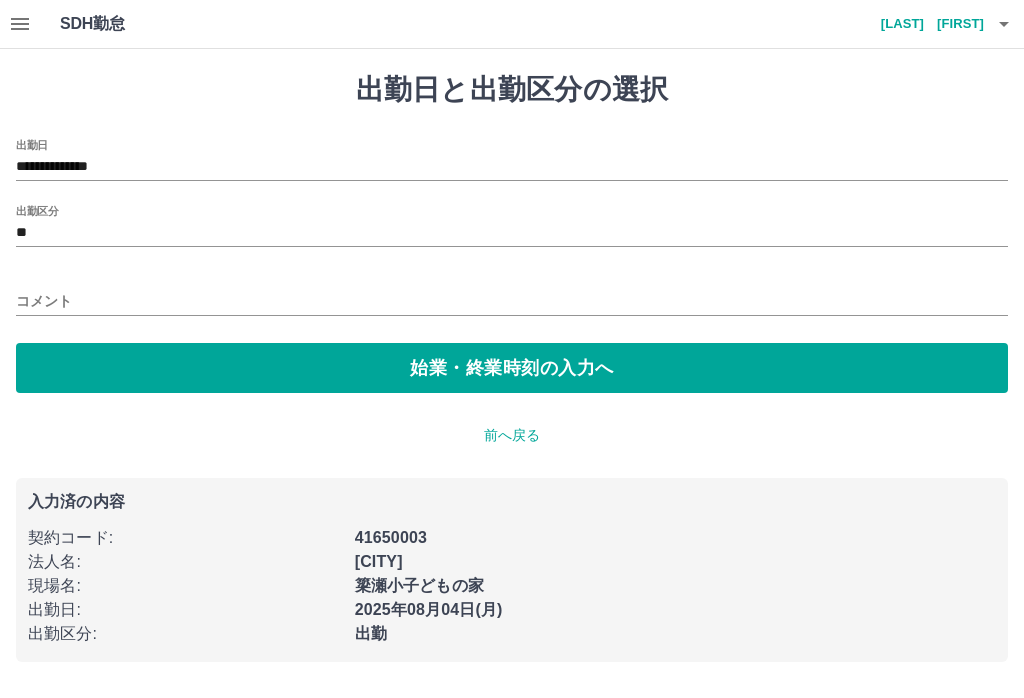 click on "**" at bounding box center (512, 233) 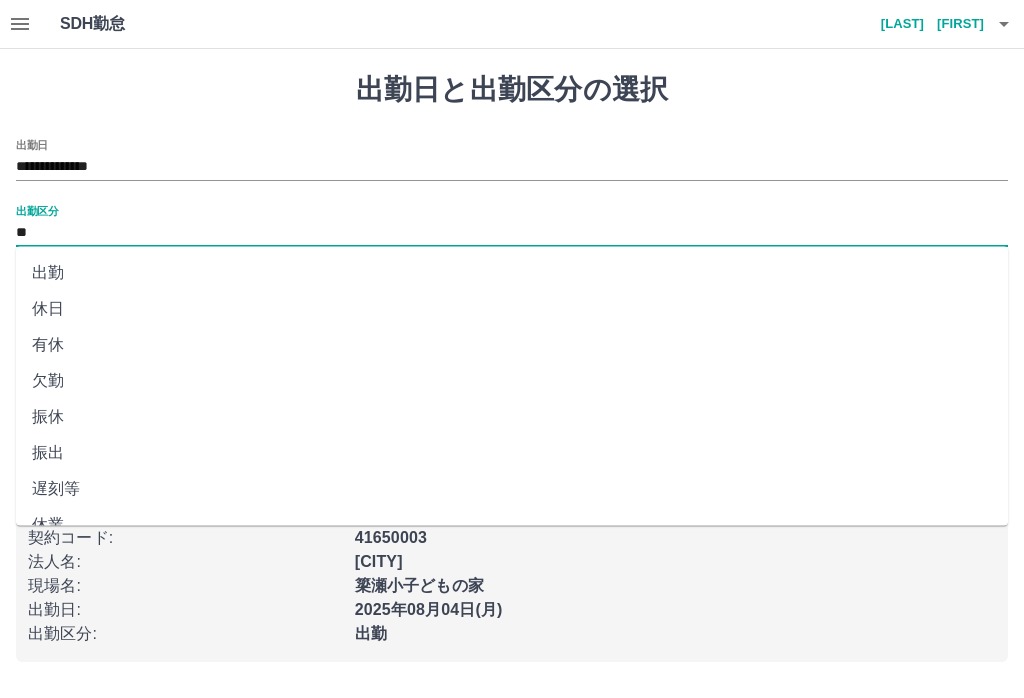 click on "出勤" at bounding box center (512, 273) 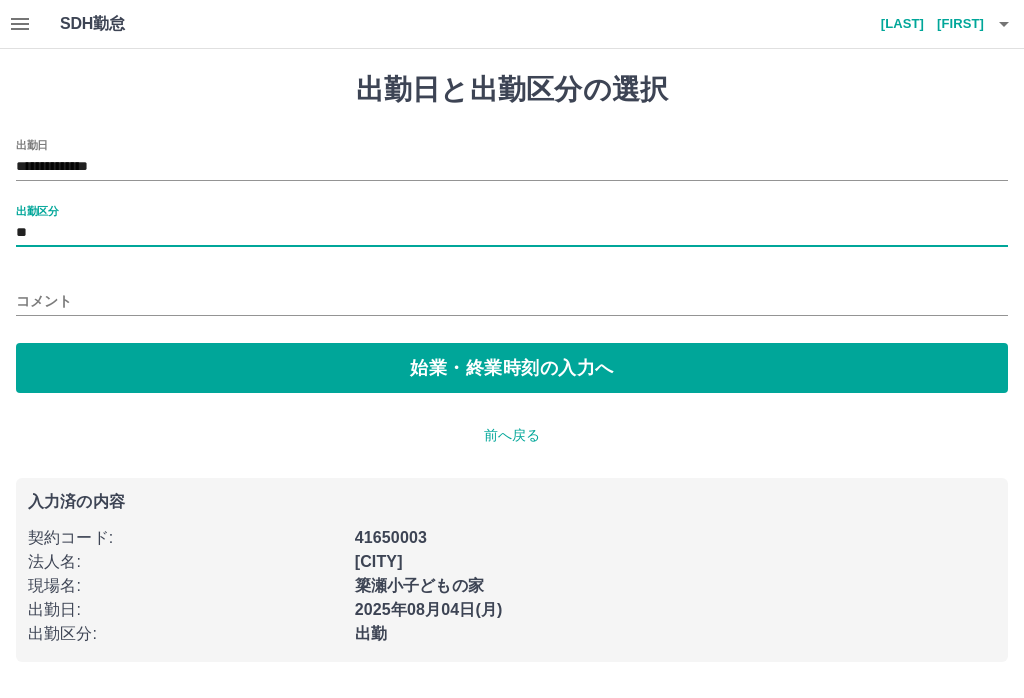 click on "始業・終業時刻の入力へ" at bounding box center (512, 368) 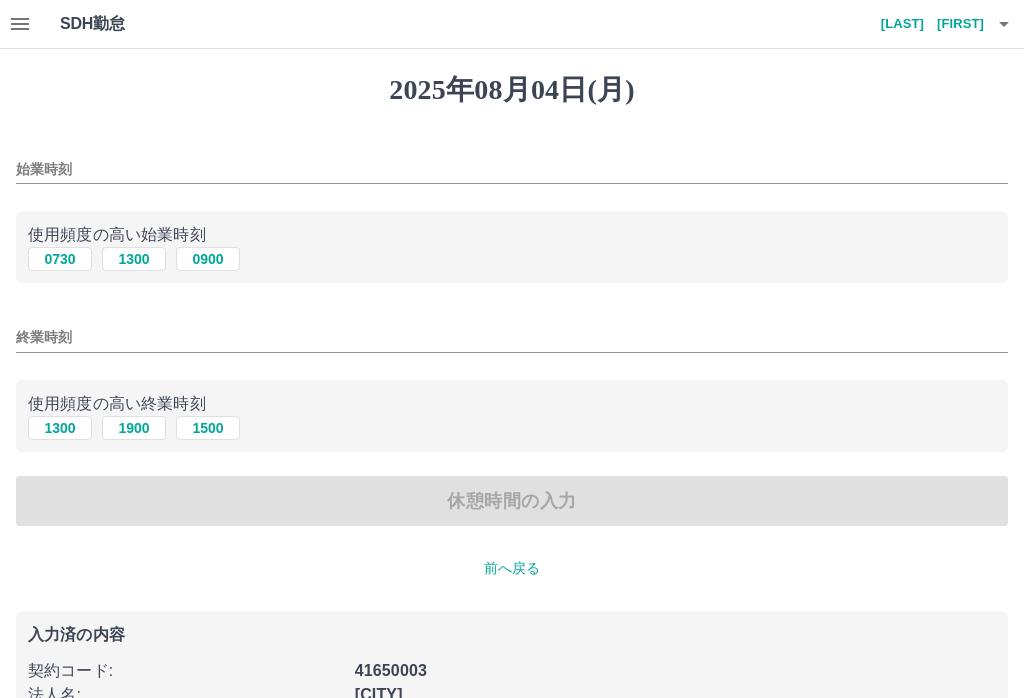 click on "始業時刻" at bounding box center [512, 169] 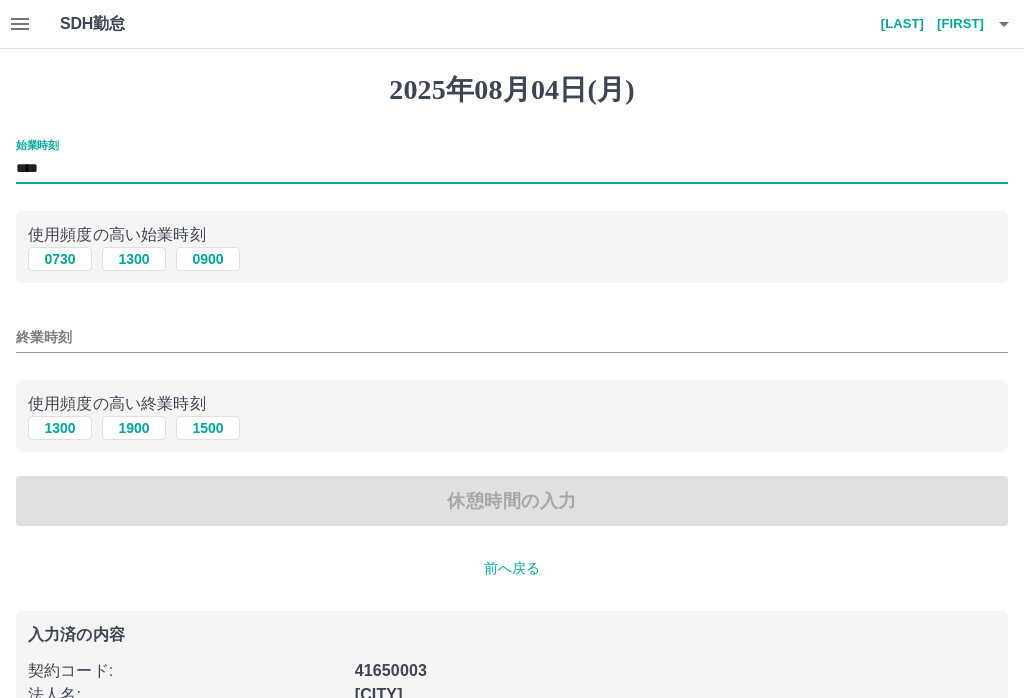 type on "****" 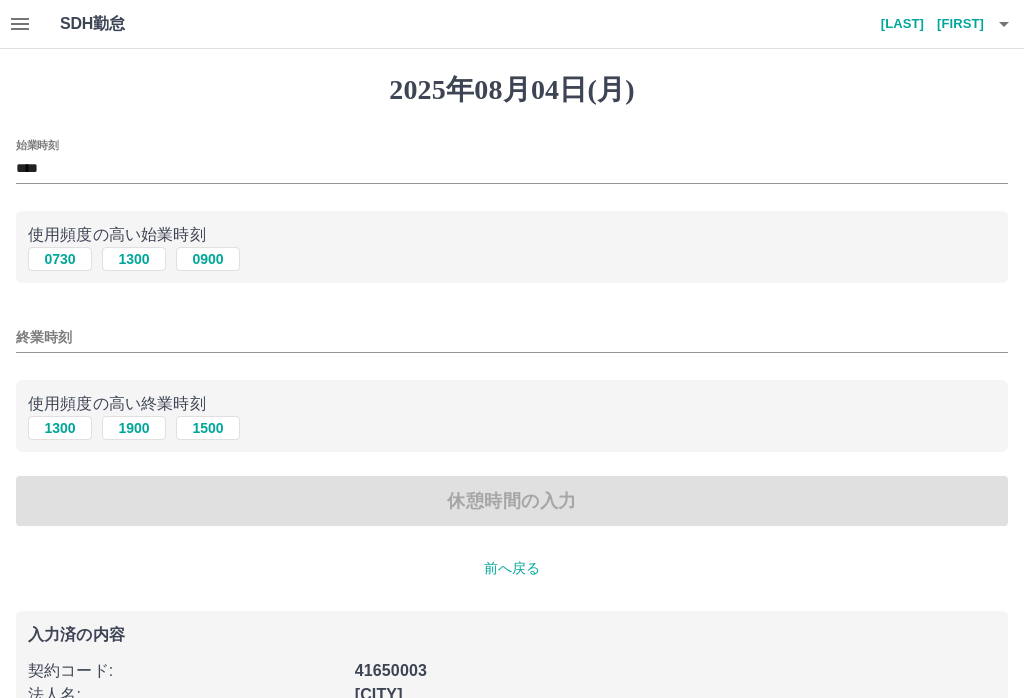 click on "終業時刻" at bounding box center [512, 337] 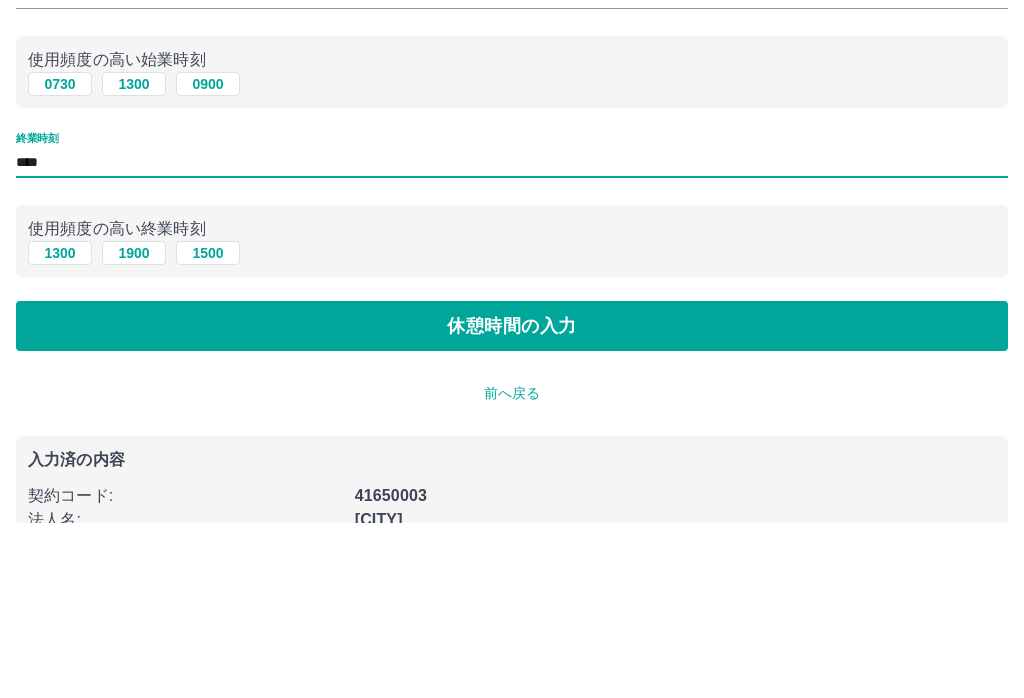type on "****" 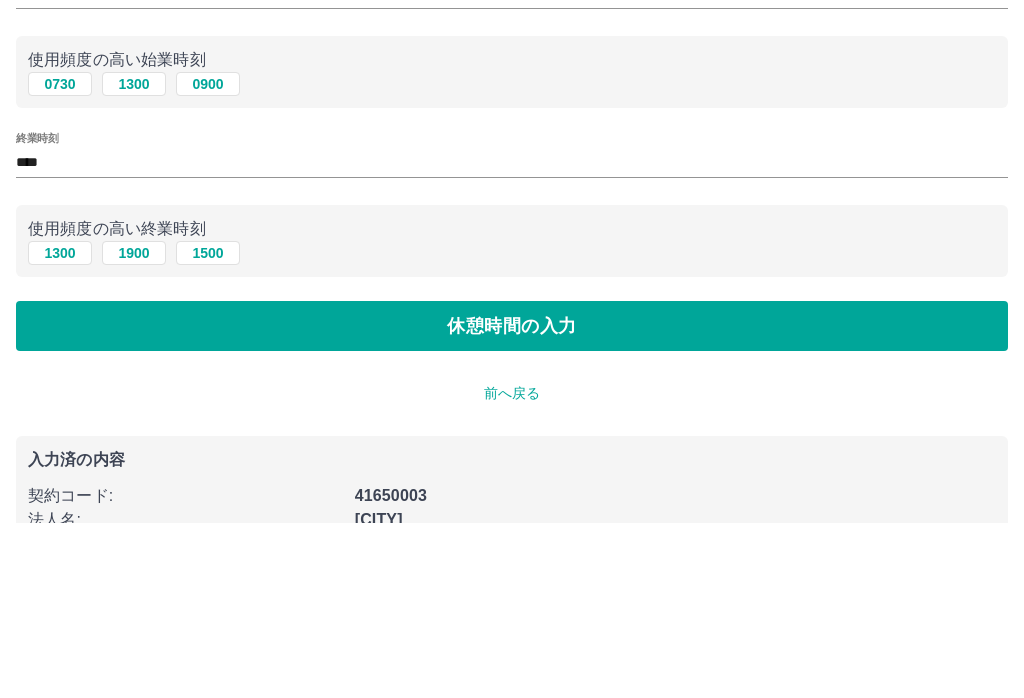 scroll, scrollTop: 123, scrollLeft: 0, axis: vertical 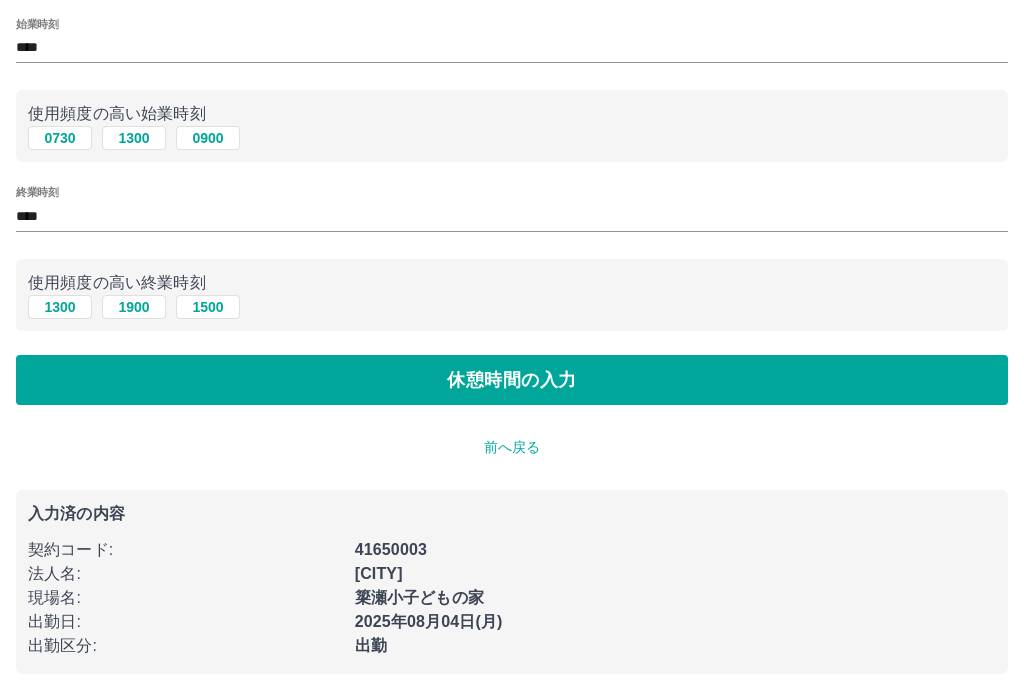 click on "休憩時間の入力" at bounding box center [512, 380] 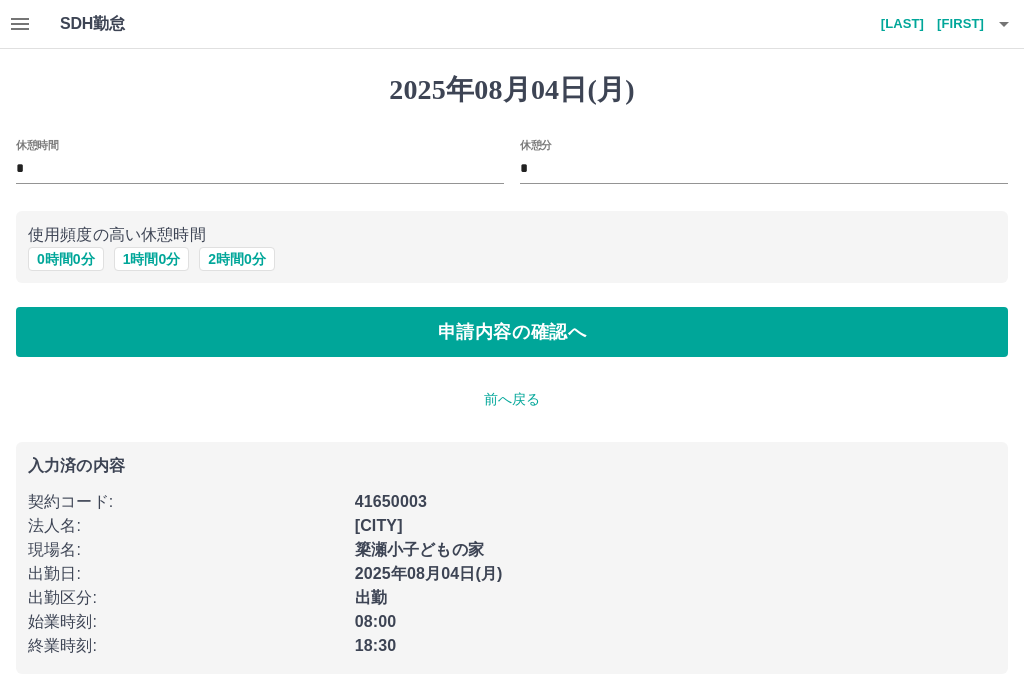 scroll, scrollTop: 0, scrollLeft: 0, axis: both 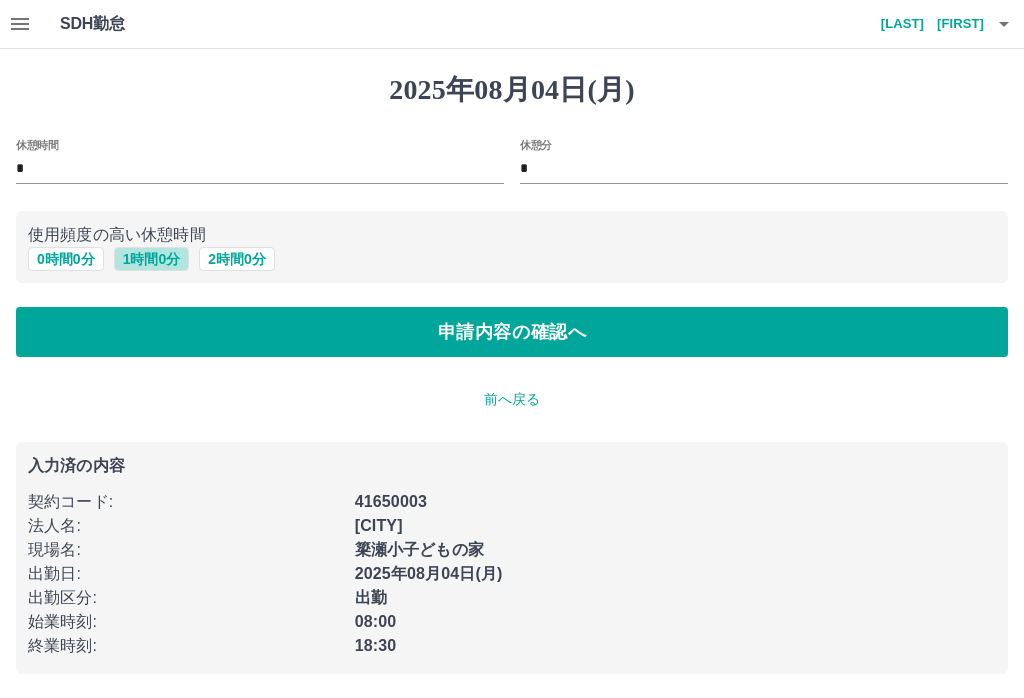 click on "1 時間 0 分" at bounding box center (152, 259) 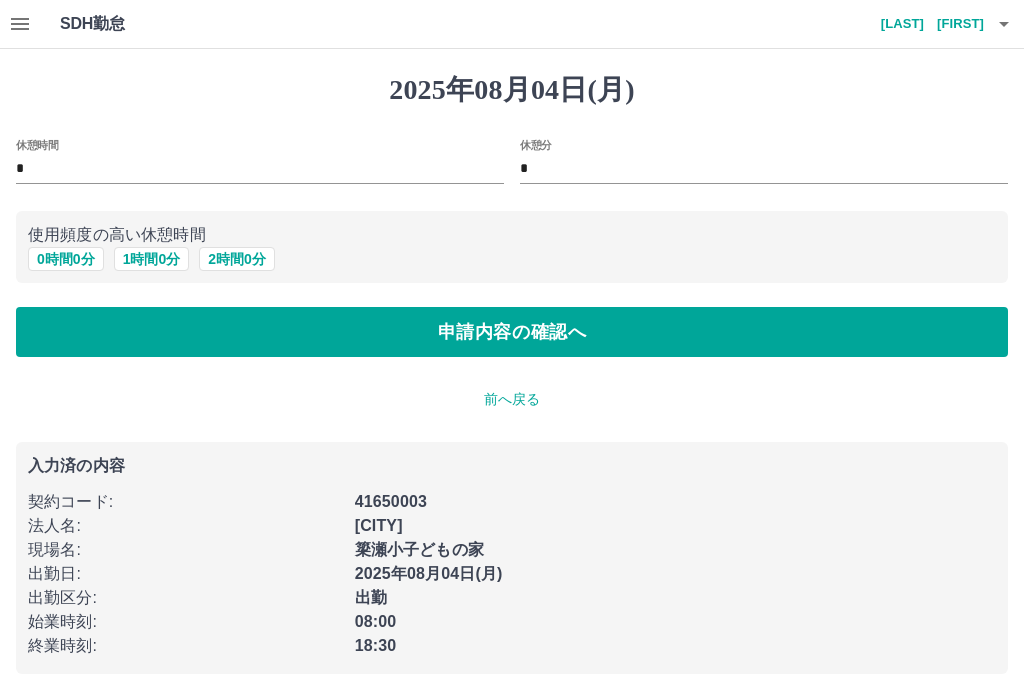 click on "申請内容の確認へ" at bounding box center (512, 332) 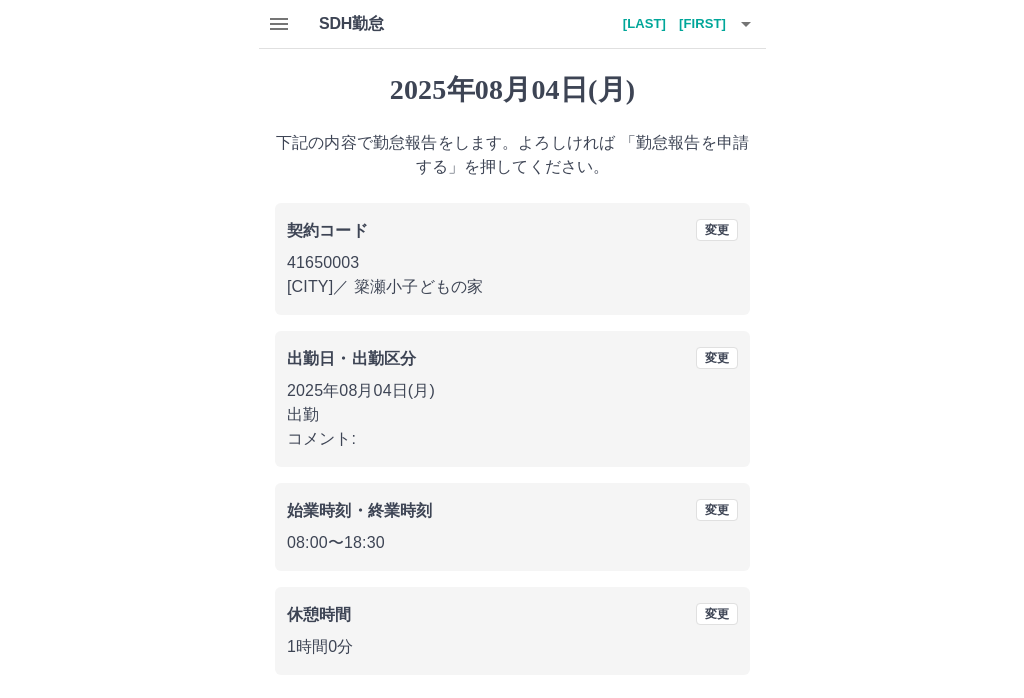 scroll, scrollTop: 19, scrollLeft: 0, axis: vertical 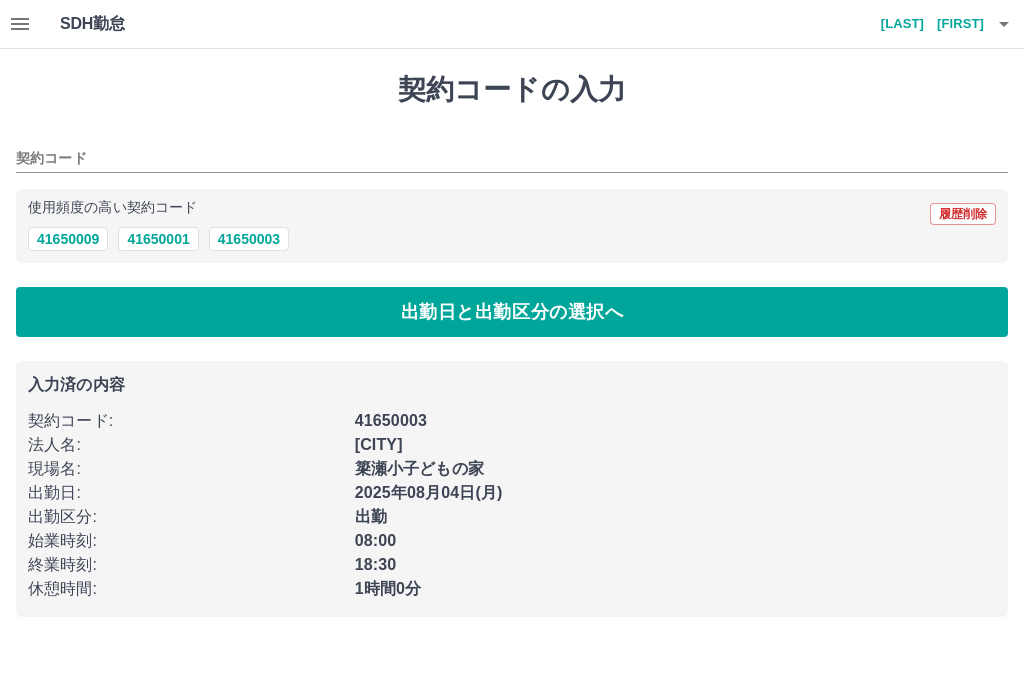 type on "********" 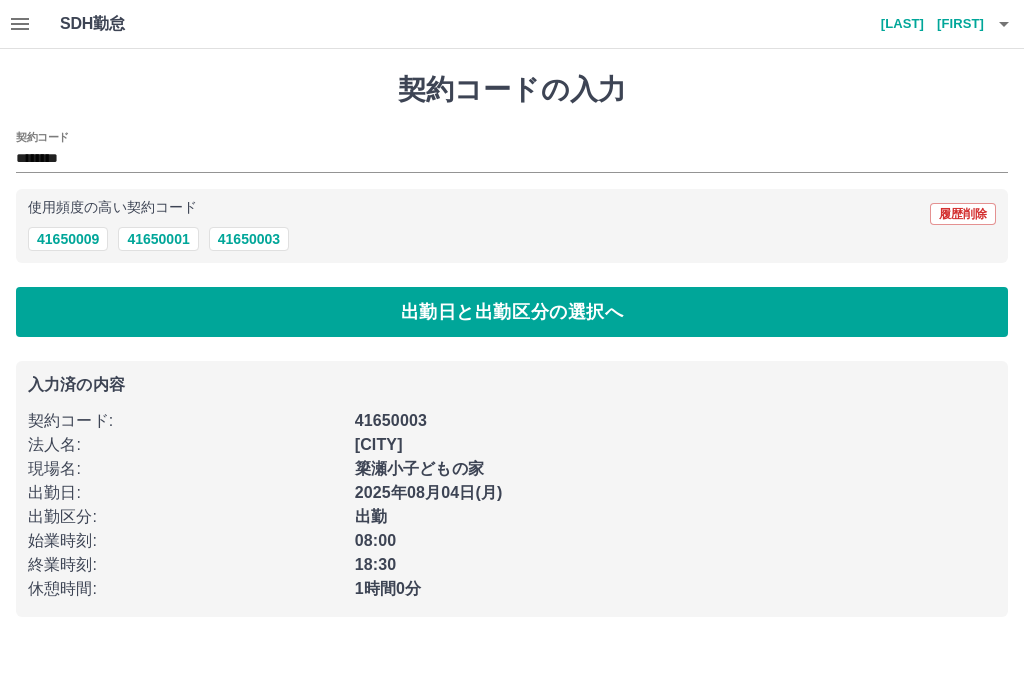 click on "SDH勤怠 [LAST]　[FIRST]" at bounding box center [512, 24] 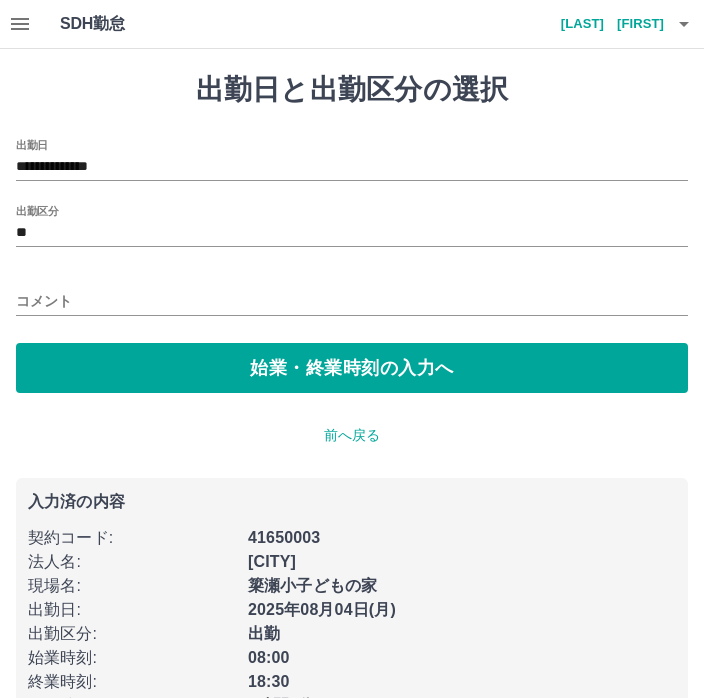 click at bounding box center (20, 24) 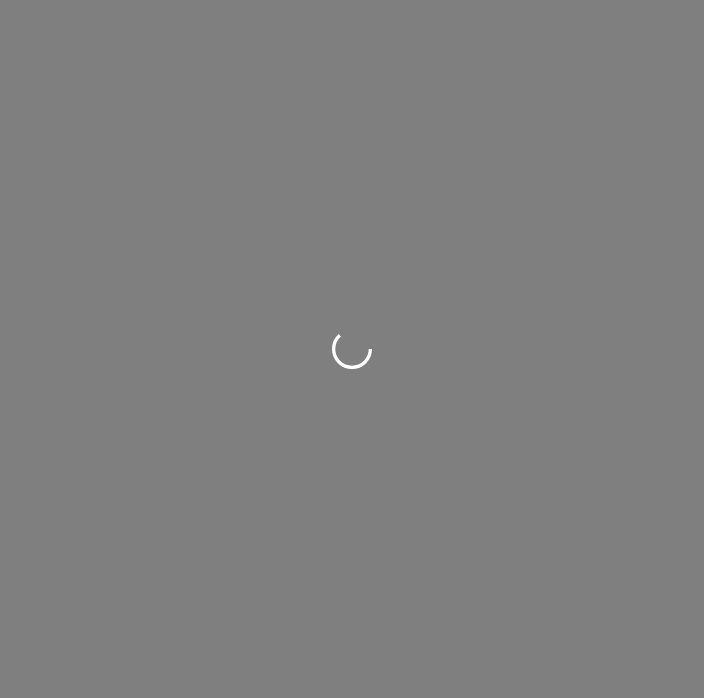 scroll, scrollTop: 0, scrollLeft: 0, axis: both 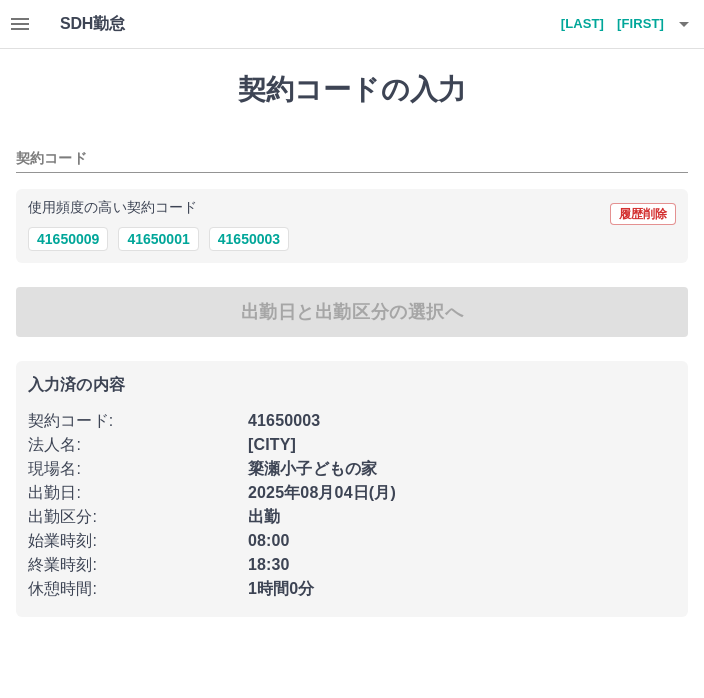 type on "********" 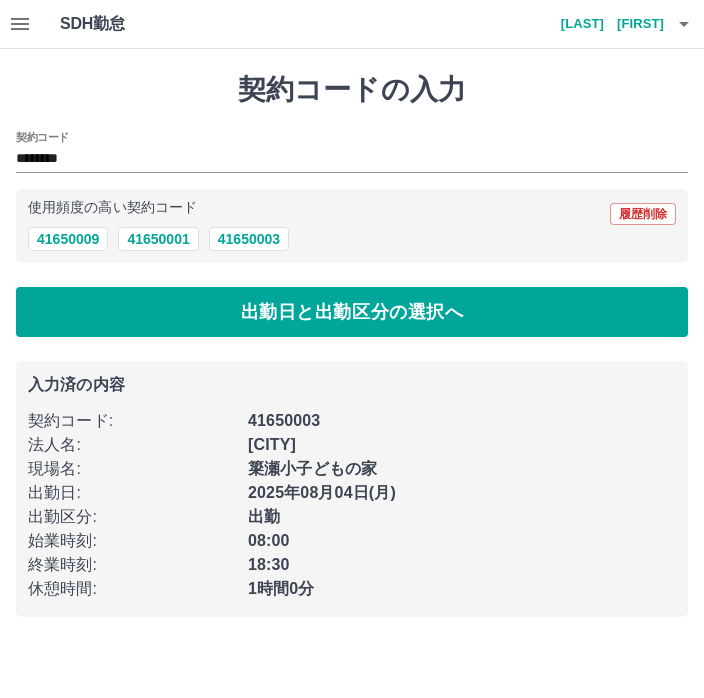 click 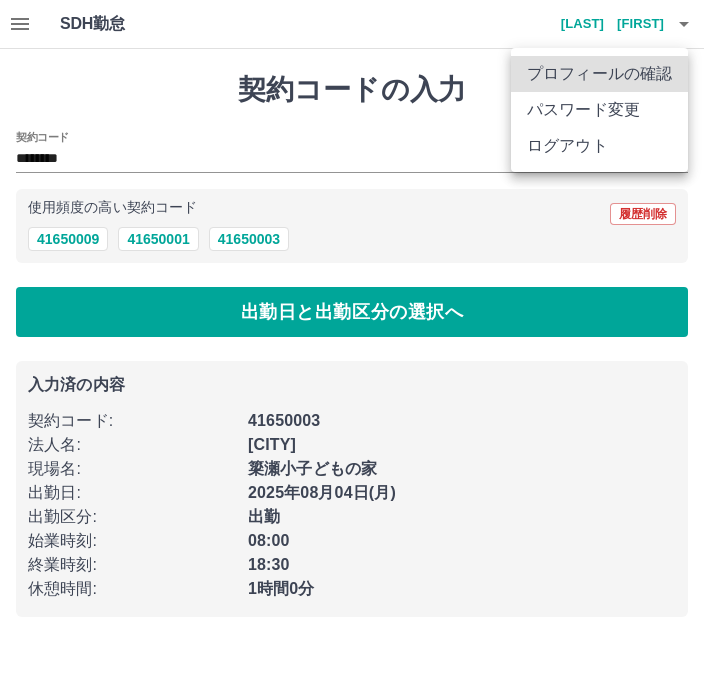 click on "ログアウト" at bounding box center (599, 146) 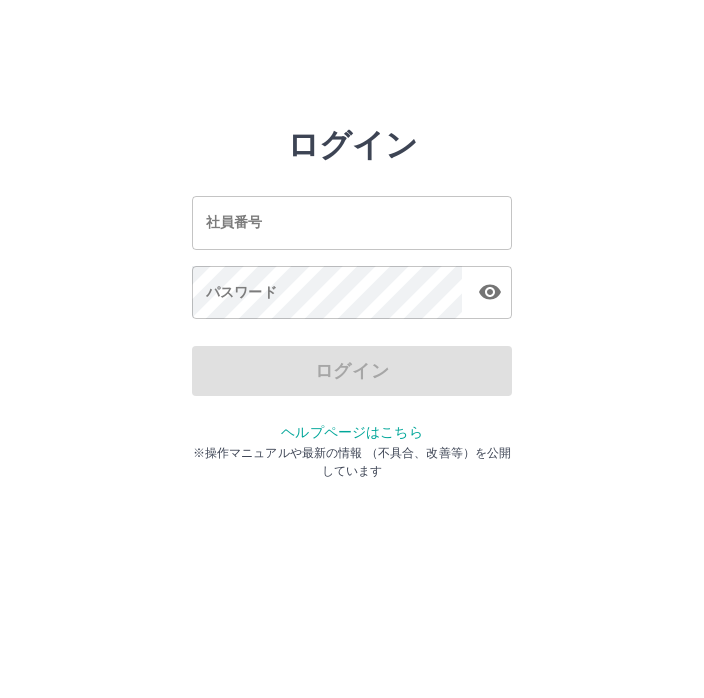 scroll, scrollTop: 0, scrollLeft: 0, axis: both 